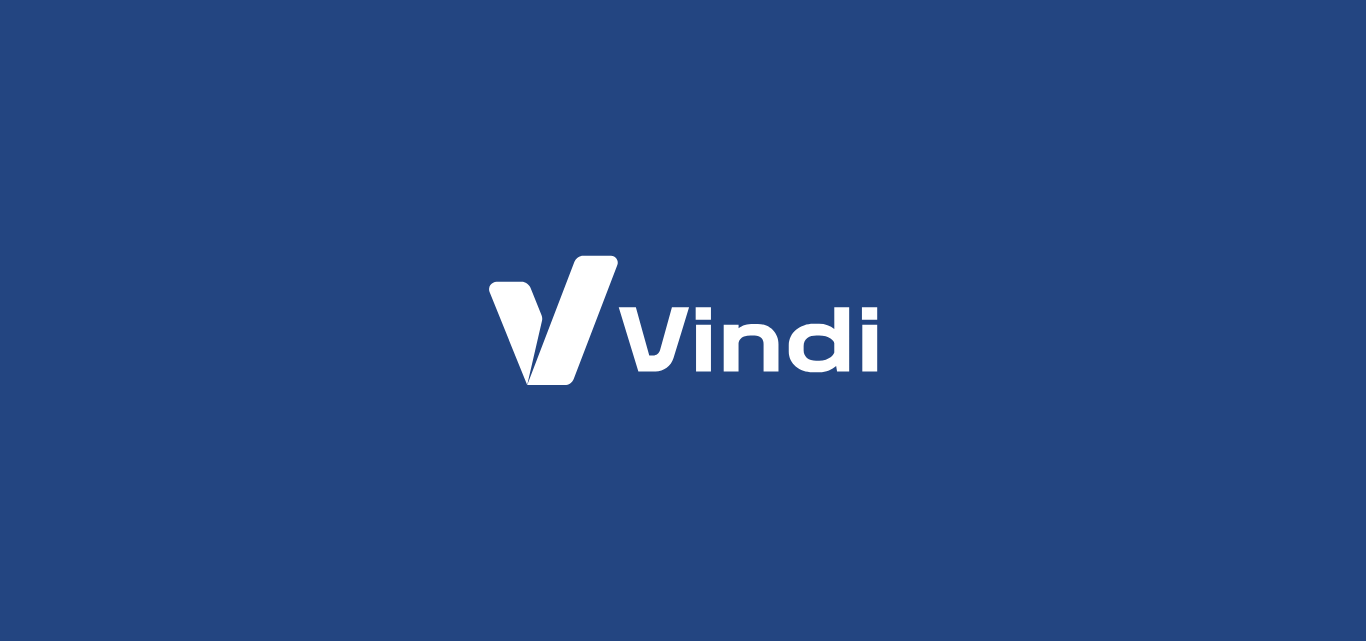 scroll, scrollTop: 0, scrollLeft: 0, axis: both 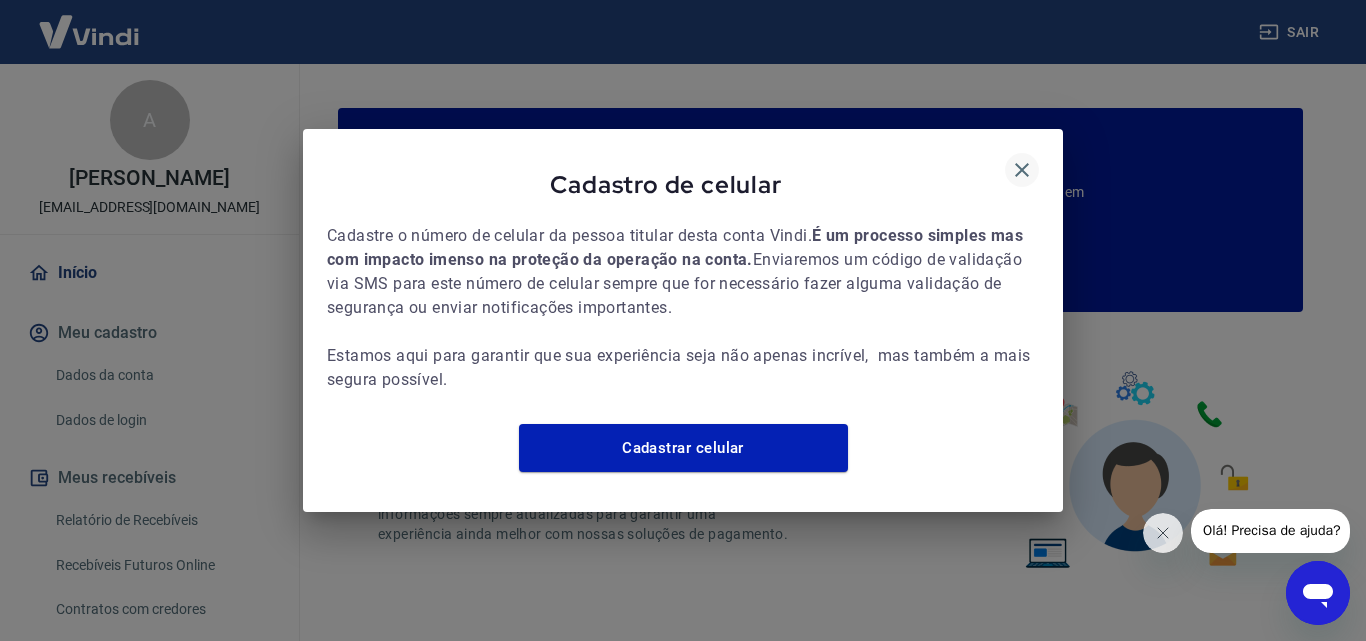 click at bounding box center (1022, 170) 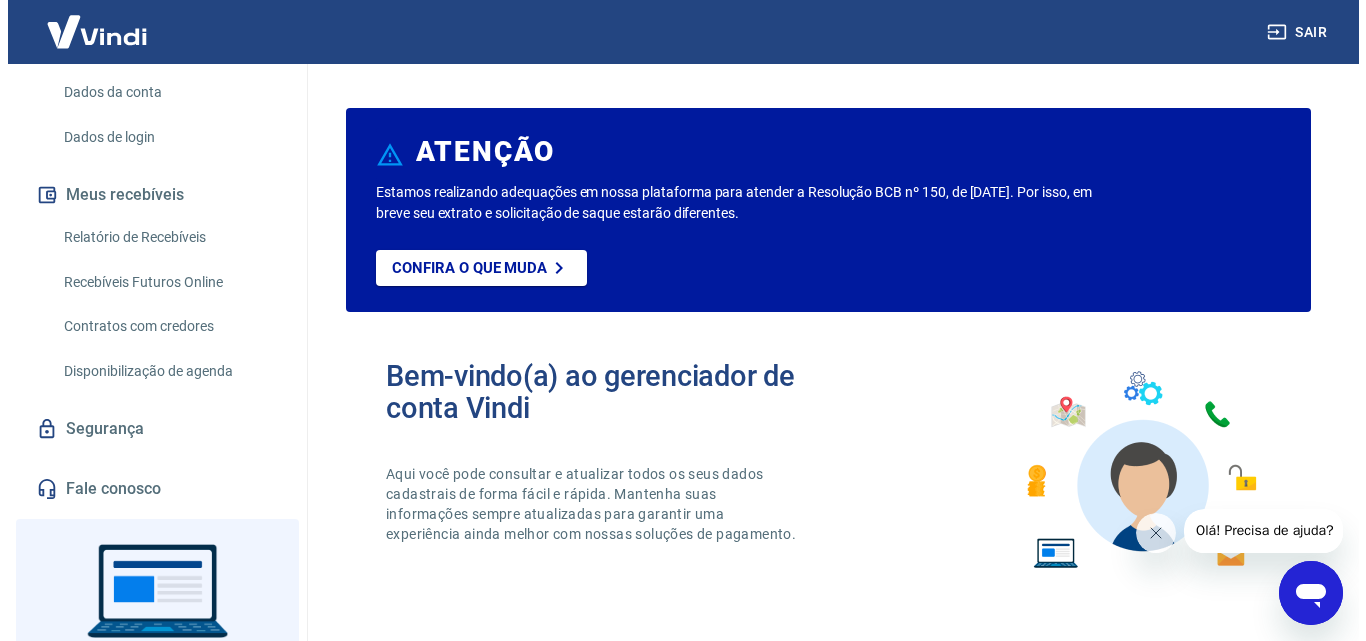 scroll, scrollTop: 300, scrollLeft: 0, axis: vertical 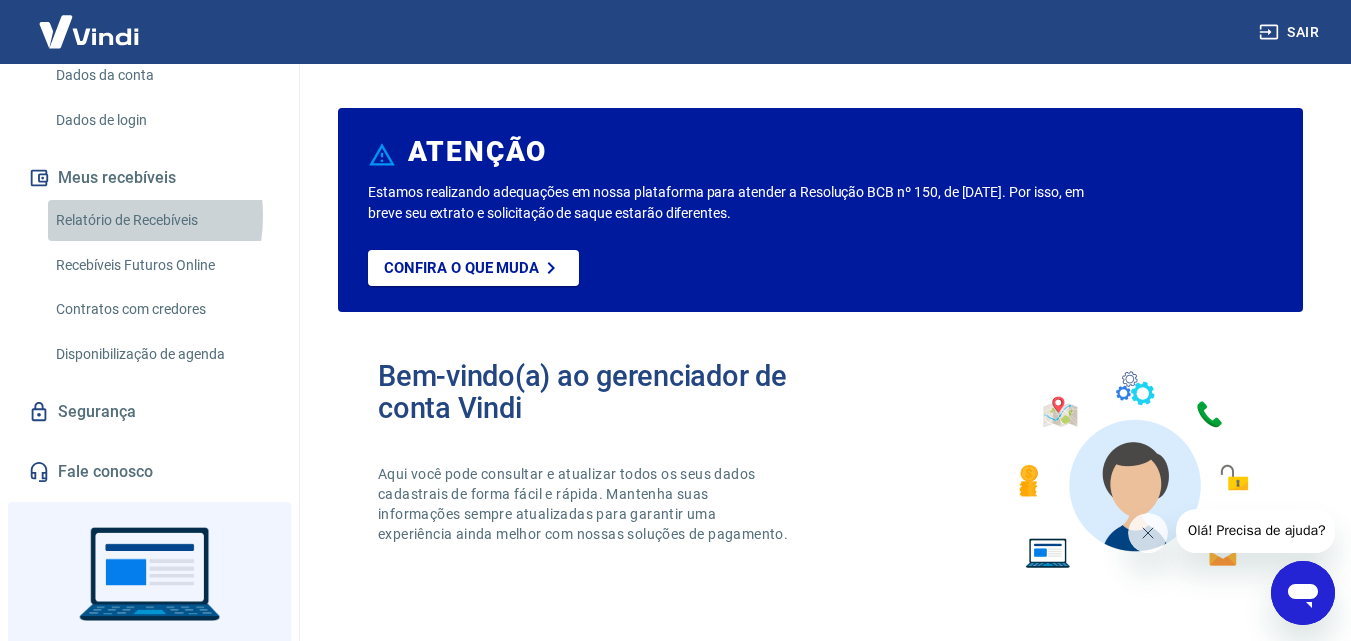 click on "Relatório de Recebíveis" at bounding box center (161, 220) 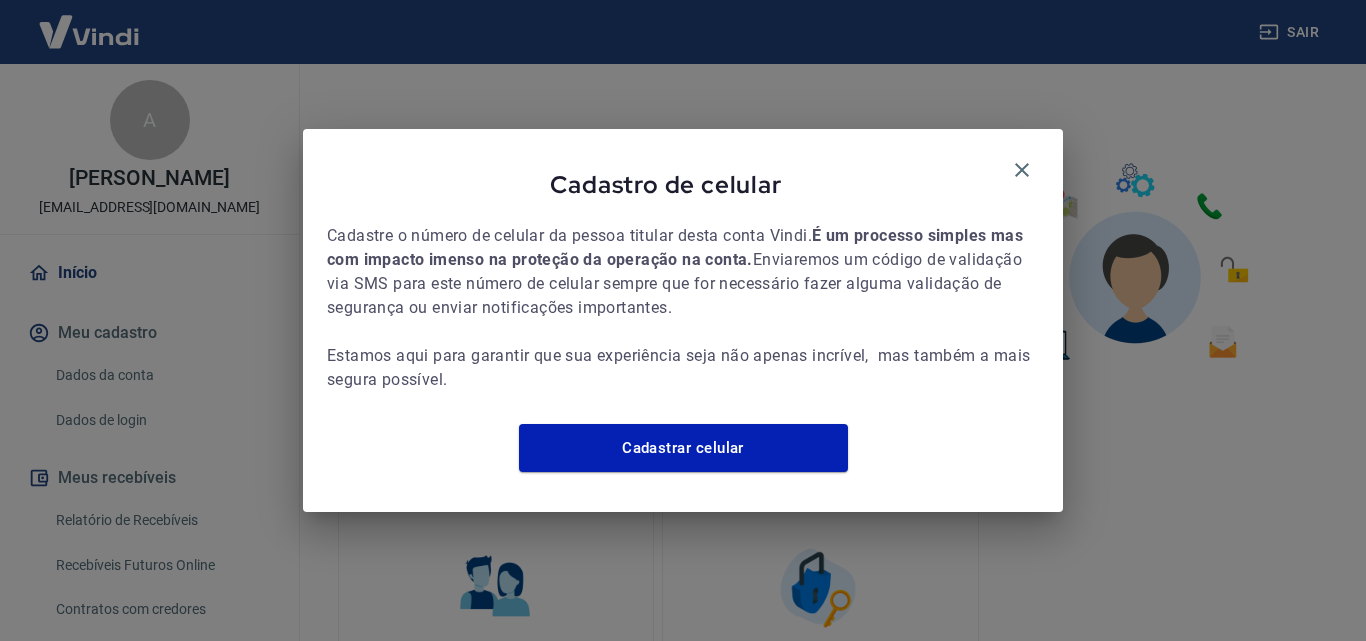 scroll, scrollTop: 0, scrollLeft: 0, axis: both 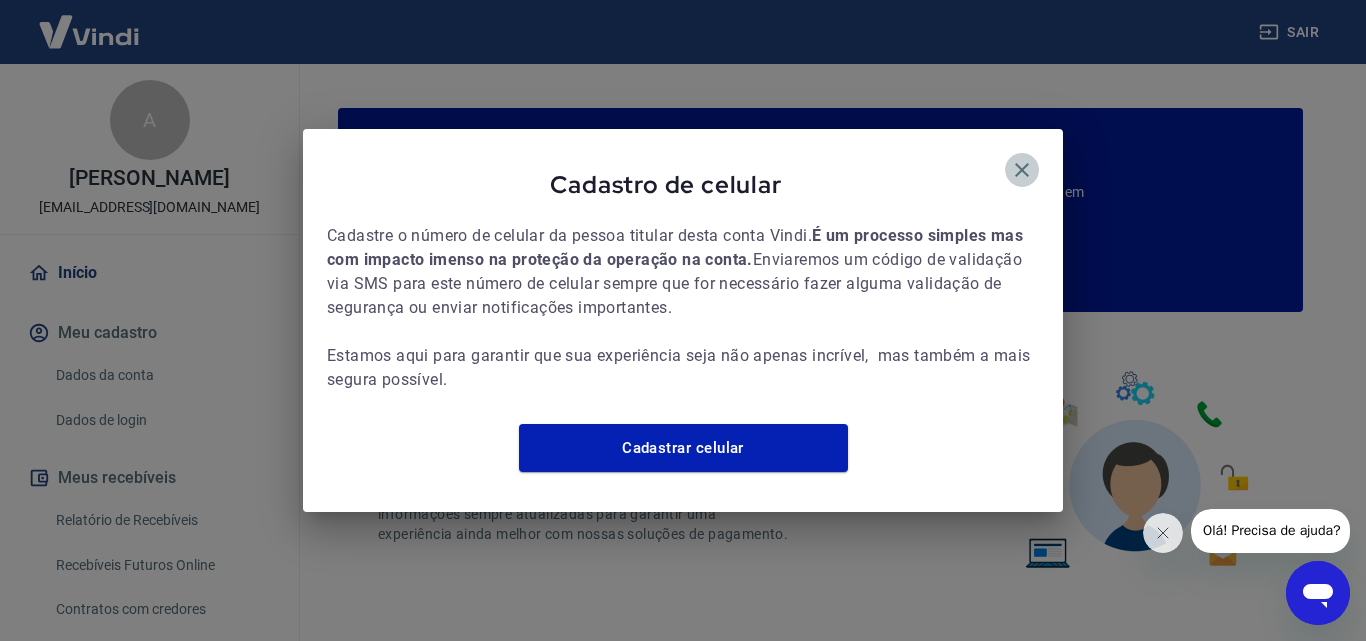 click 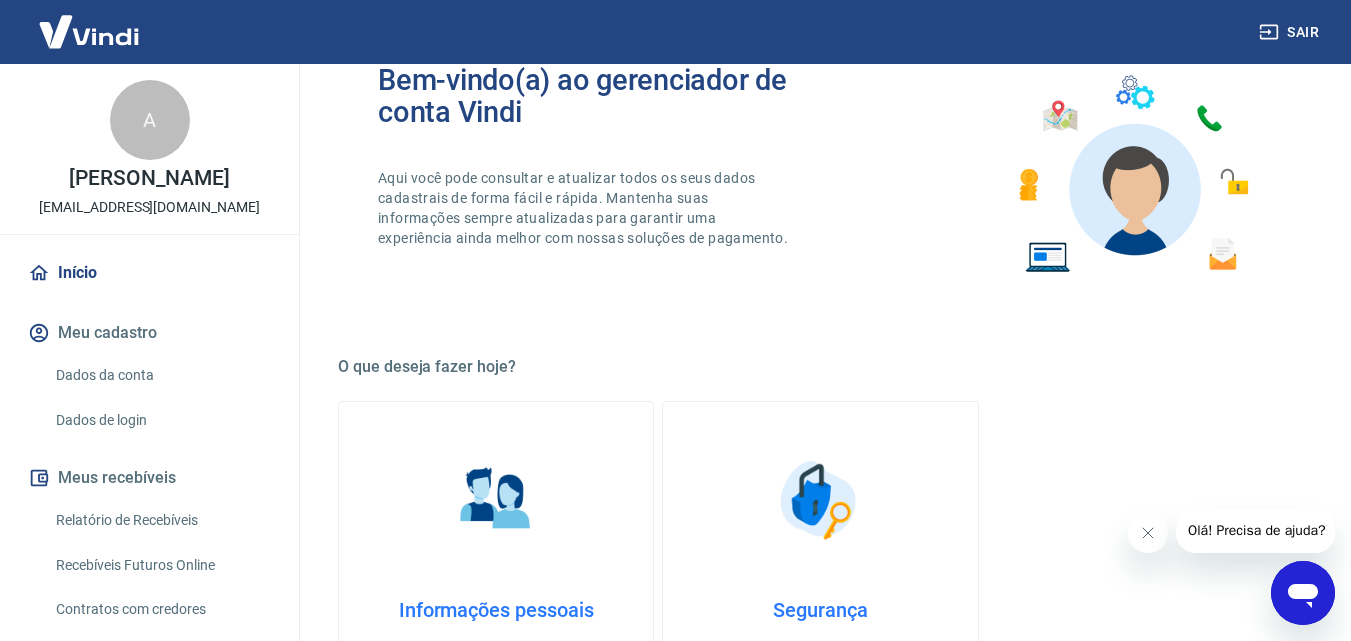 scroll, scrollTop: 300, scrollLeft: 0, axis: vertical 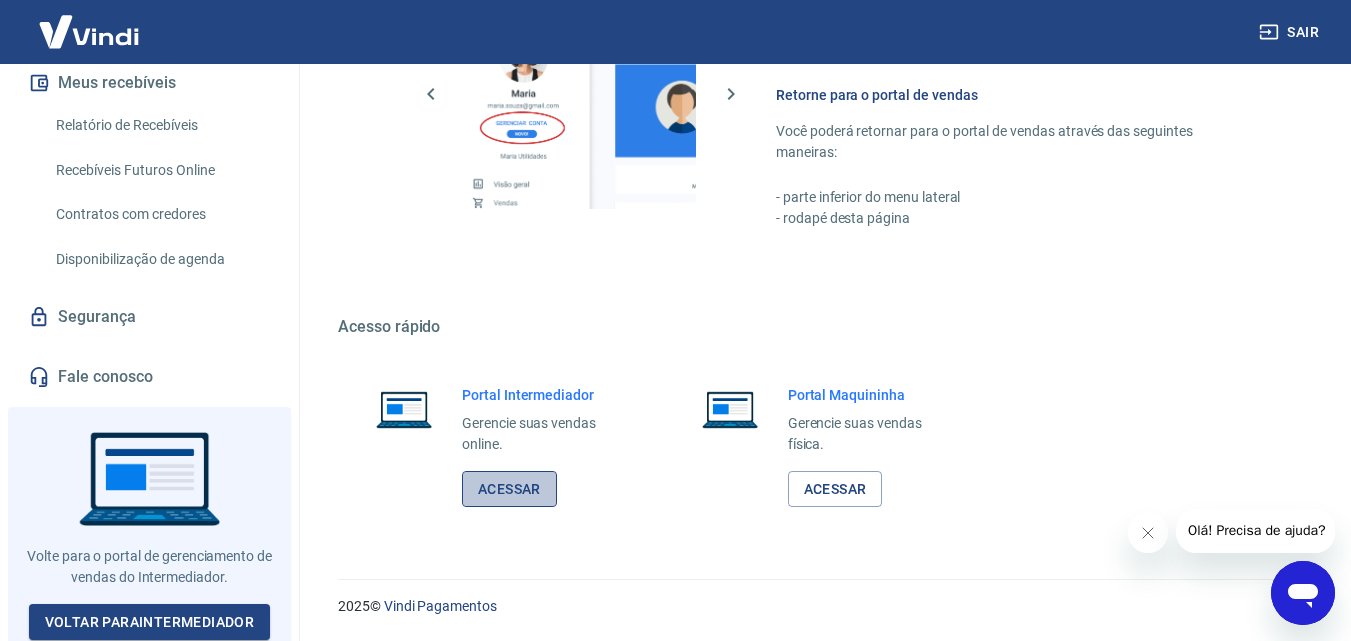 click on "Acessar" at bounding box center [509, 489] 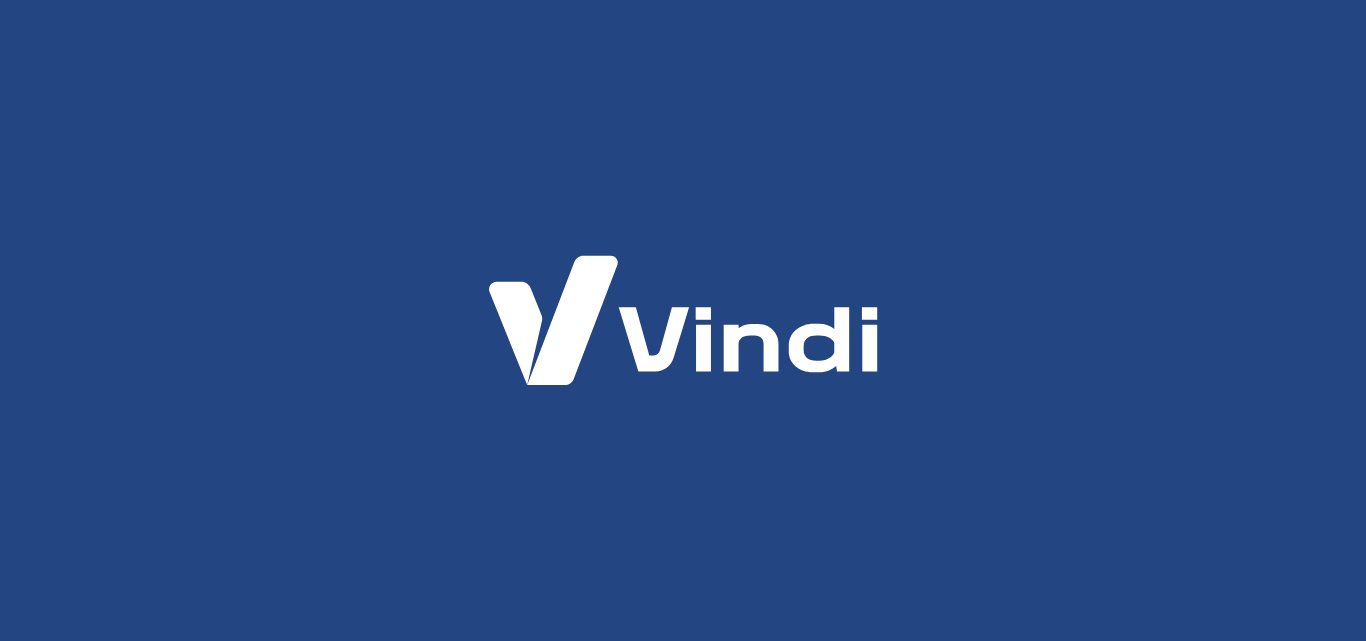 scroll, scrollTop: 0, scrollLeft: 0, axis: both 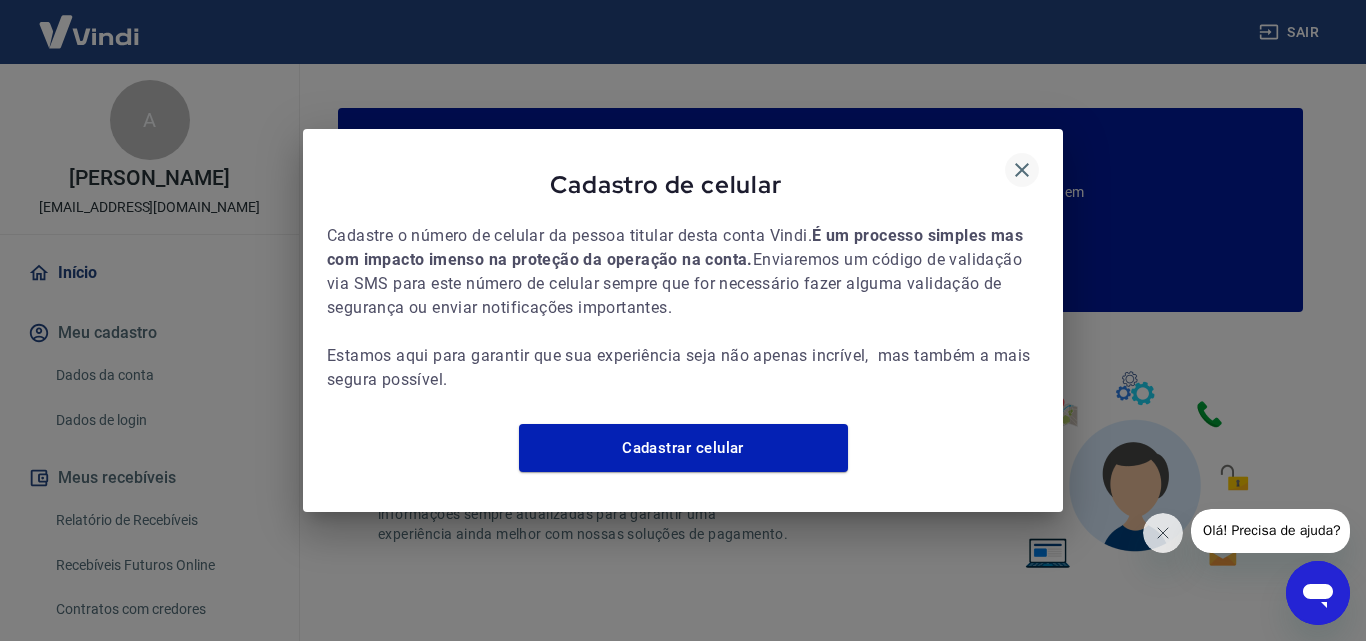 click 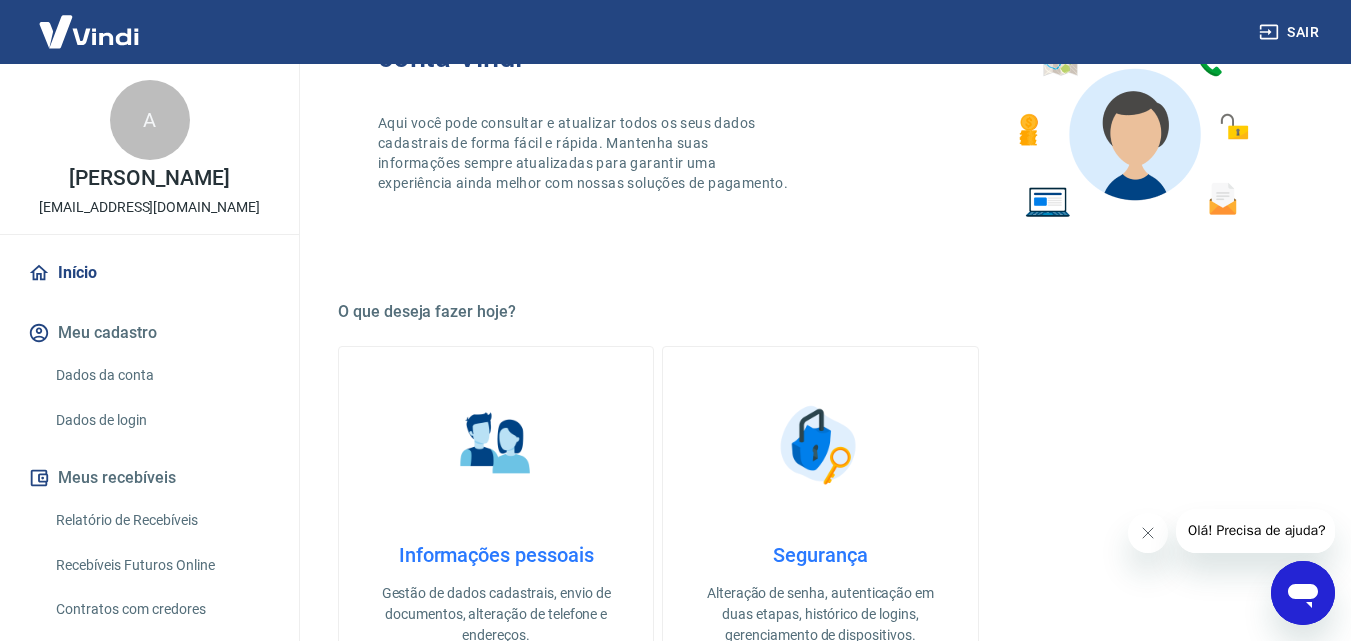 scroll, scrollTop: 400, scrollLeft: 0, axis: vertical 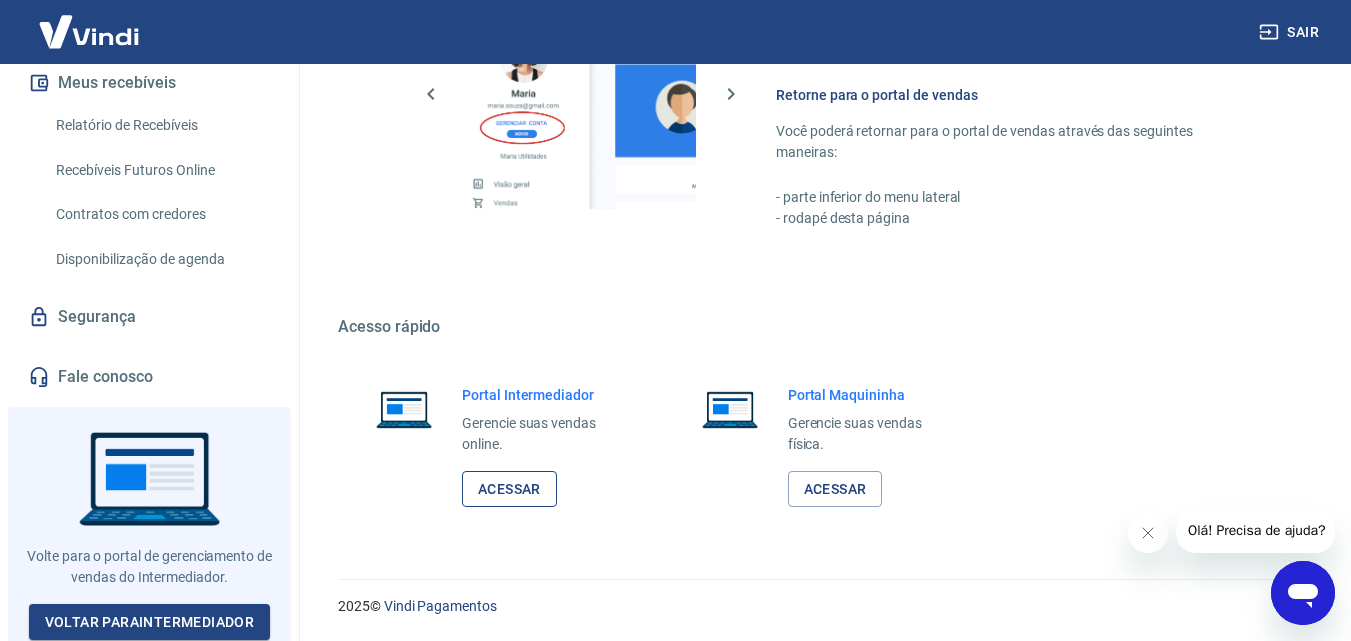 click on "Acessar" at bounding box center (509, 489) 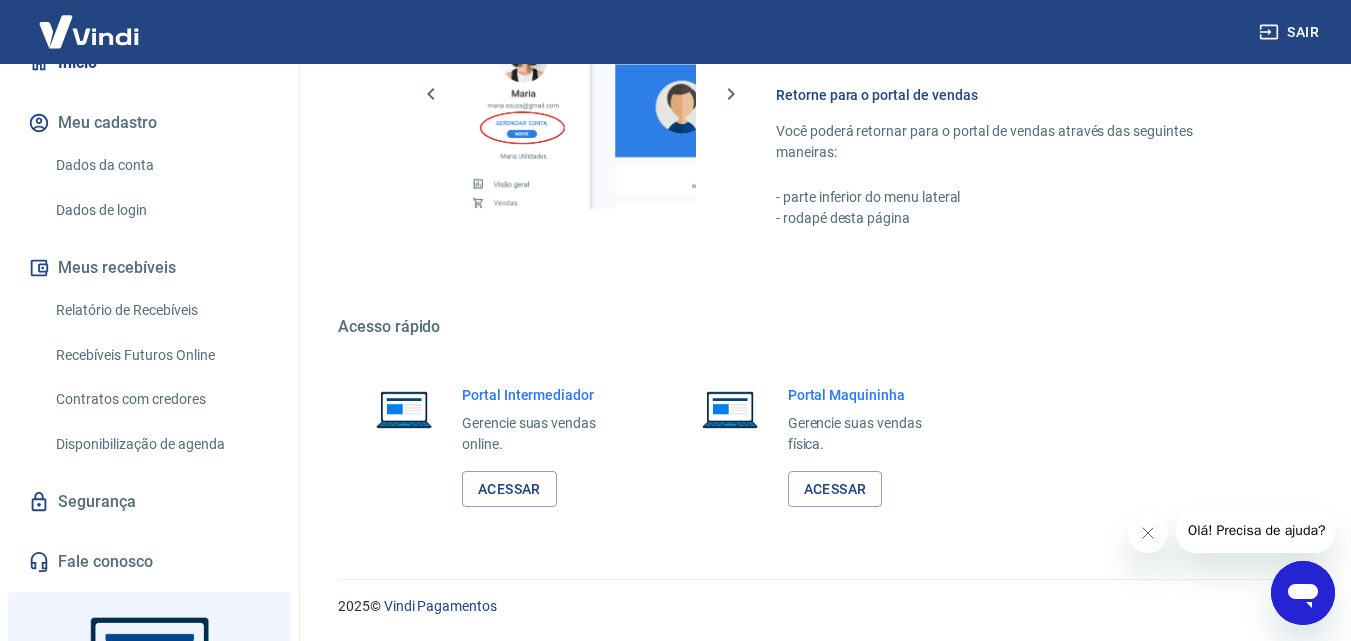 scroll, scrollTop: 0, scrollLeft: 0, axis: both 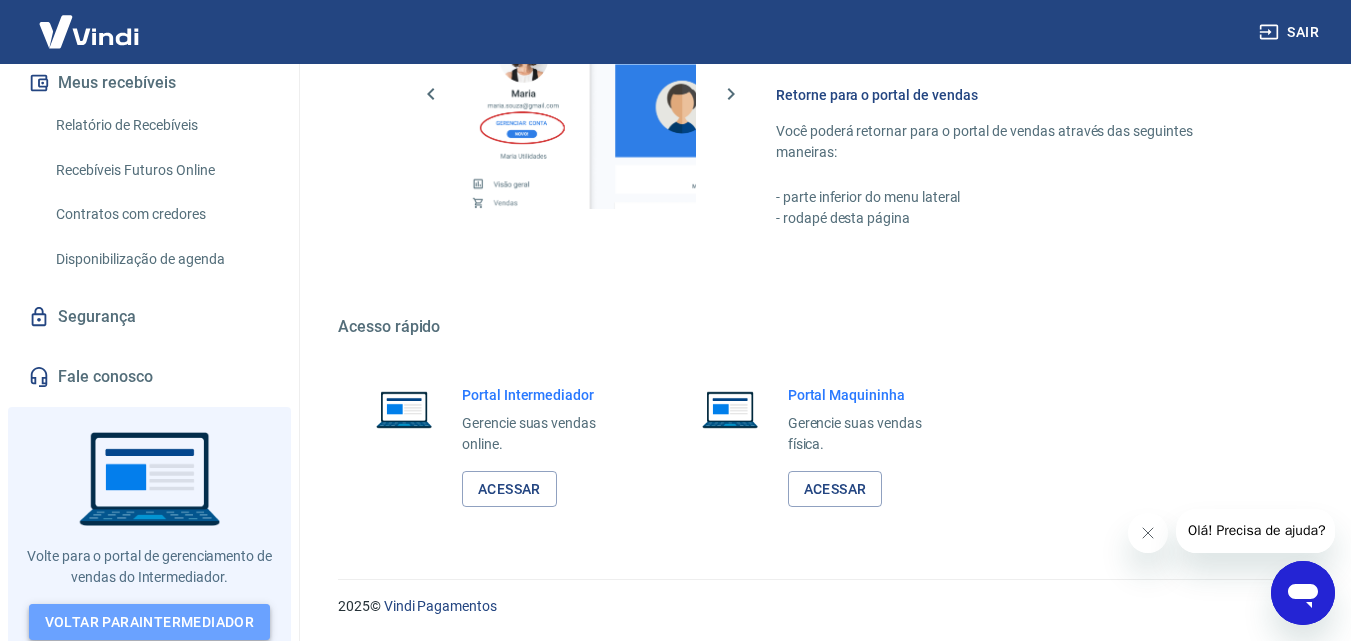 click on "Voltar para  Intermediador" at bounding box center [150, 622] 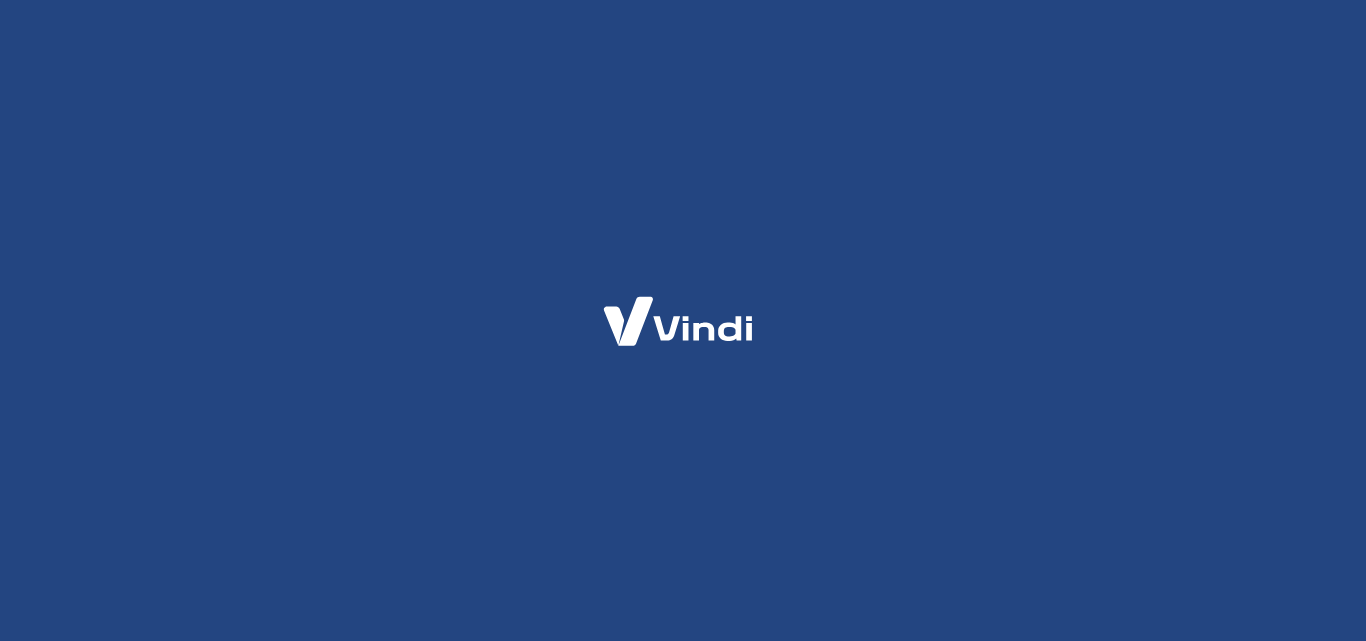 scroll, scrollTop: 0, scrollLeft: 0, axis: both 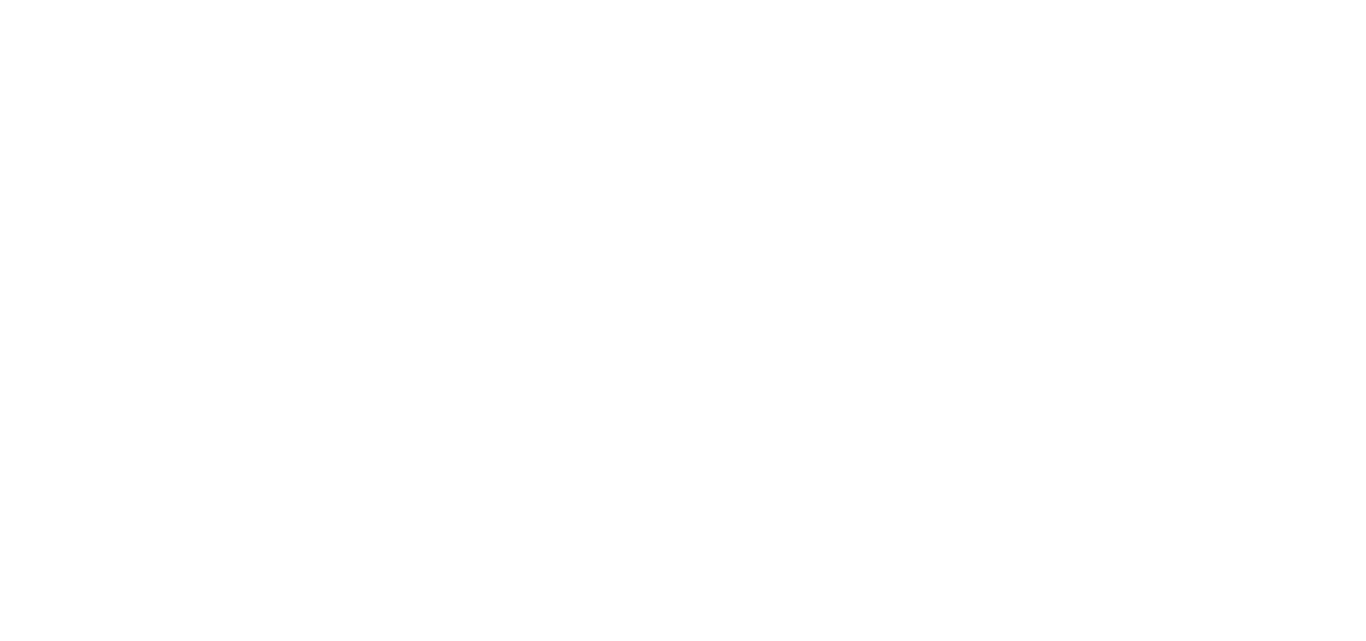 click at bounding box center (683, 0) 